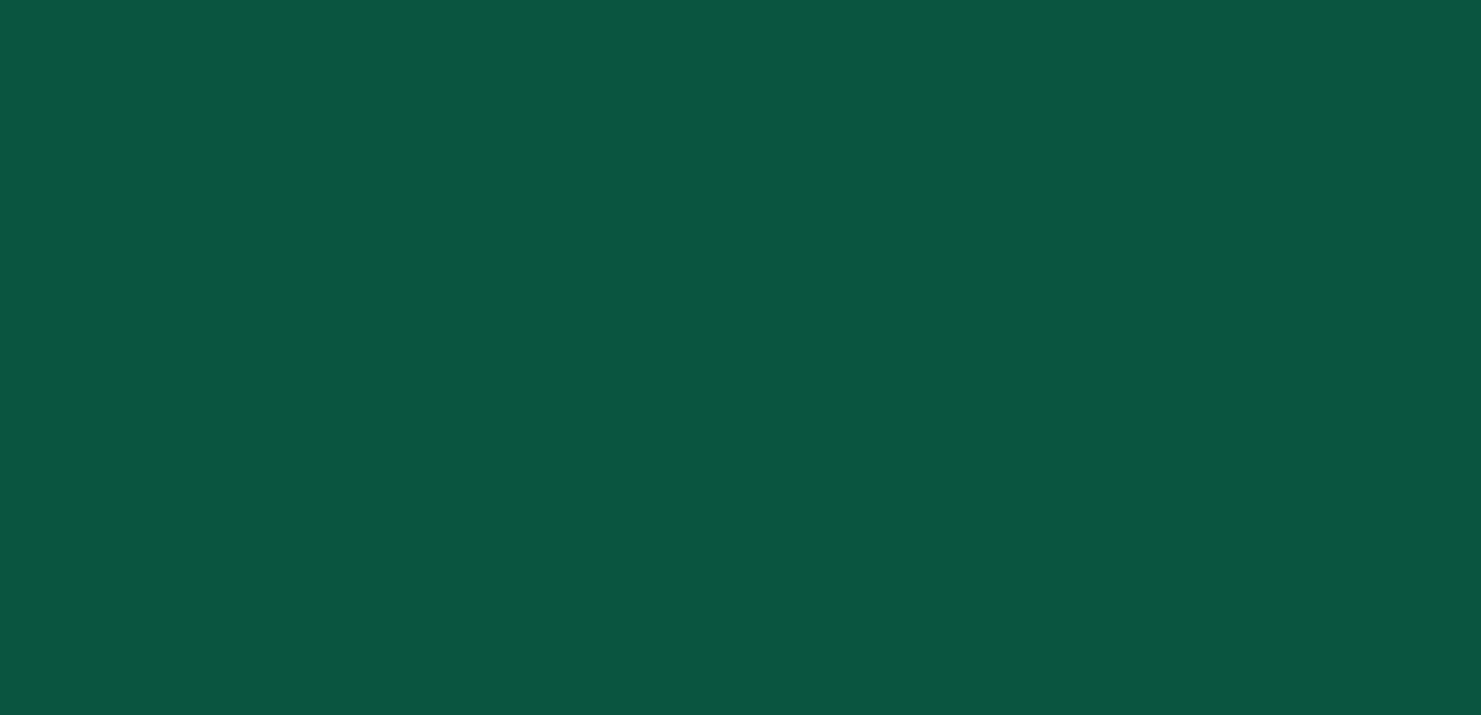 scroll, scrollTop: 0, scrollLeft: 0, axis: both 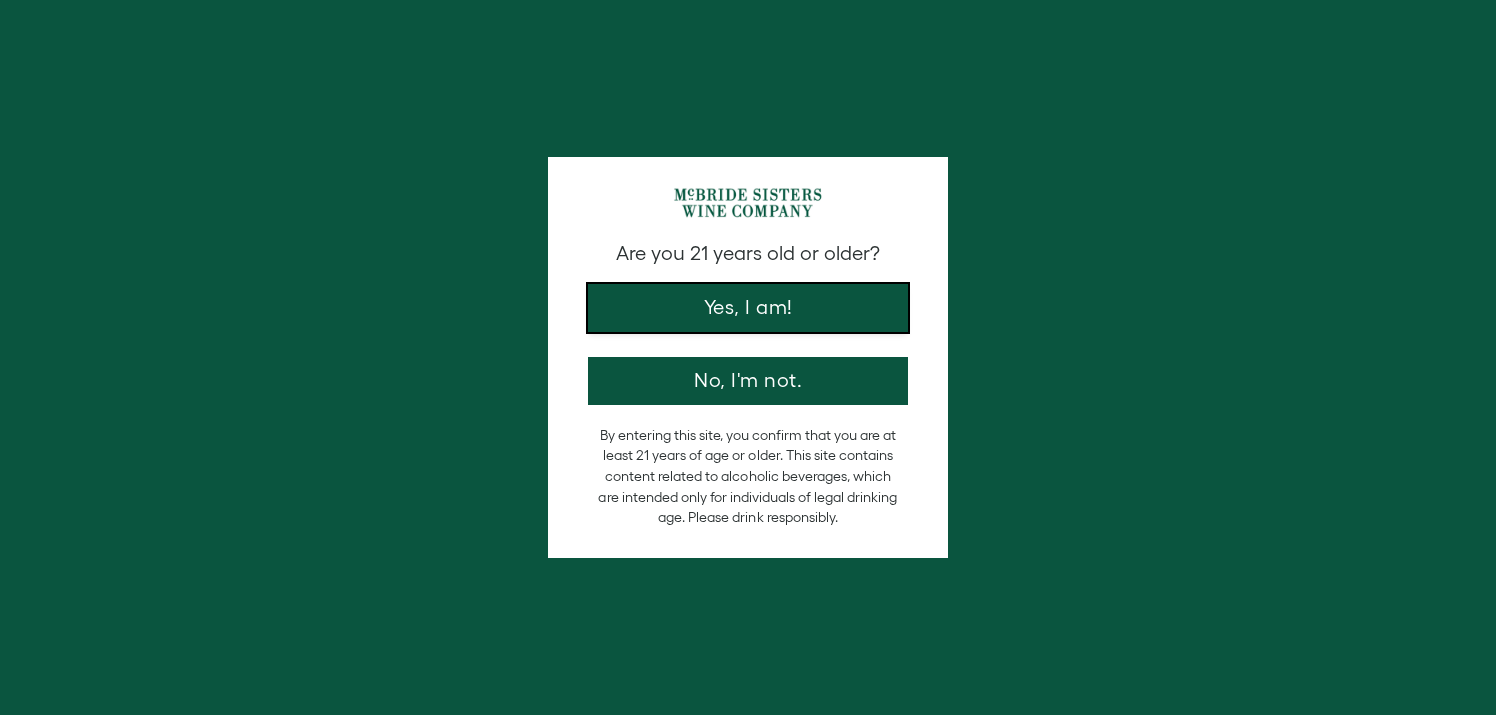 click on "Yes, I am!" at bounding box center [748, 308] 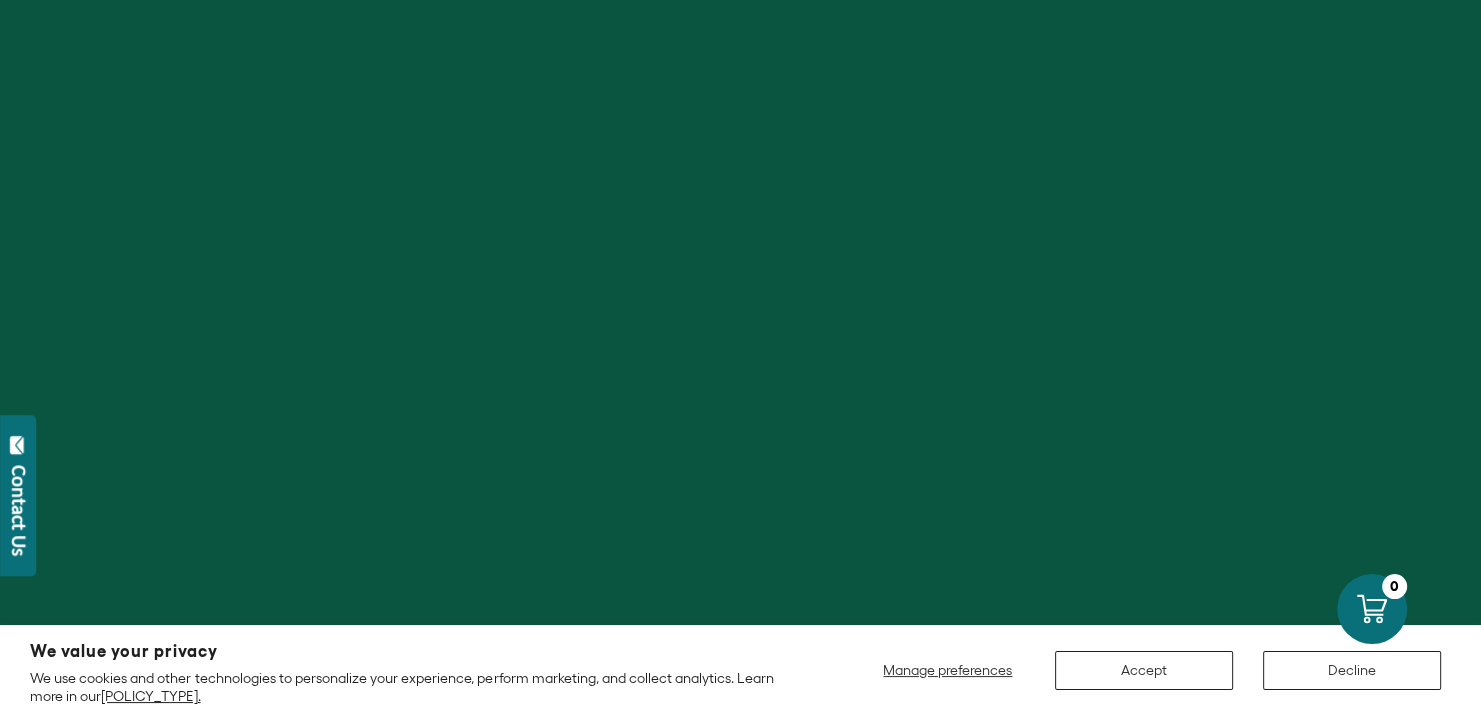 scroll, scrollTop: 0, scrollLeft: 0, axis: both 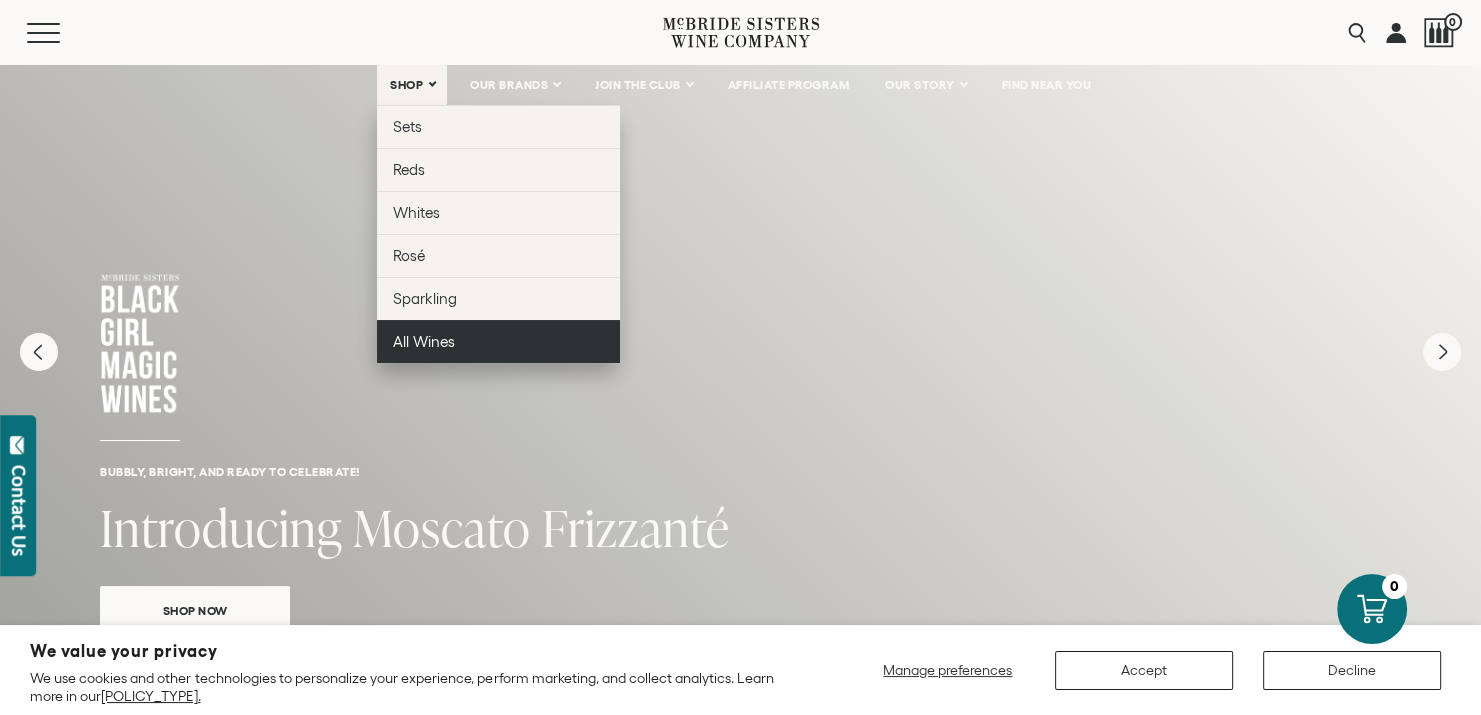 click on "All Wines" at bounding box center (424, 341) 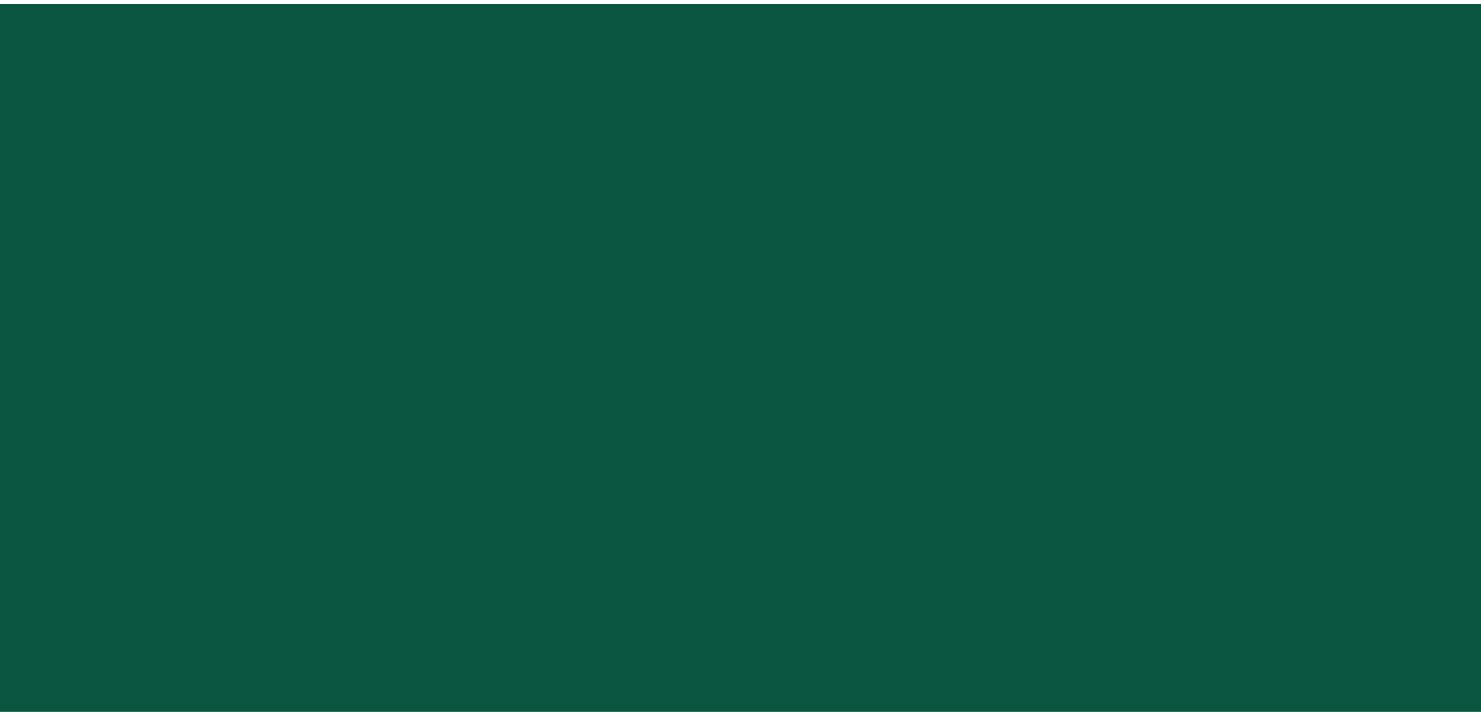 scroll, scrollTop: 0, scrollLeft: 0, axis: both 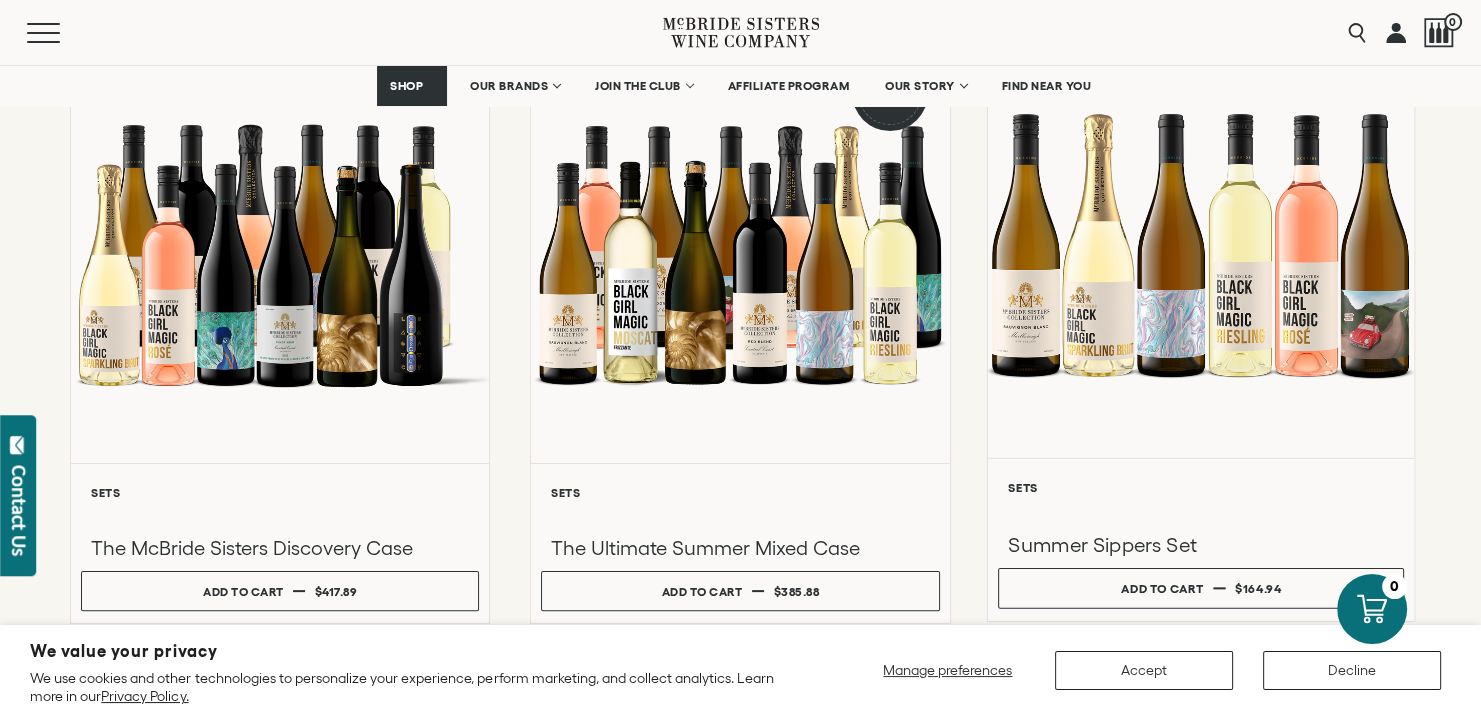 click at bounding box center [1200, 244] 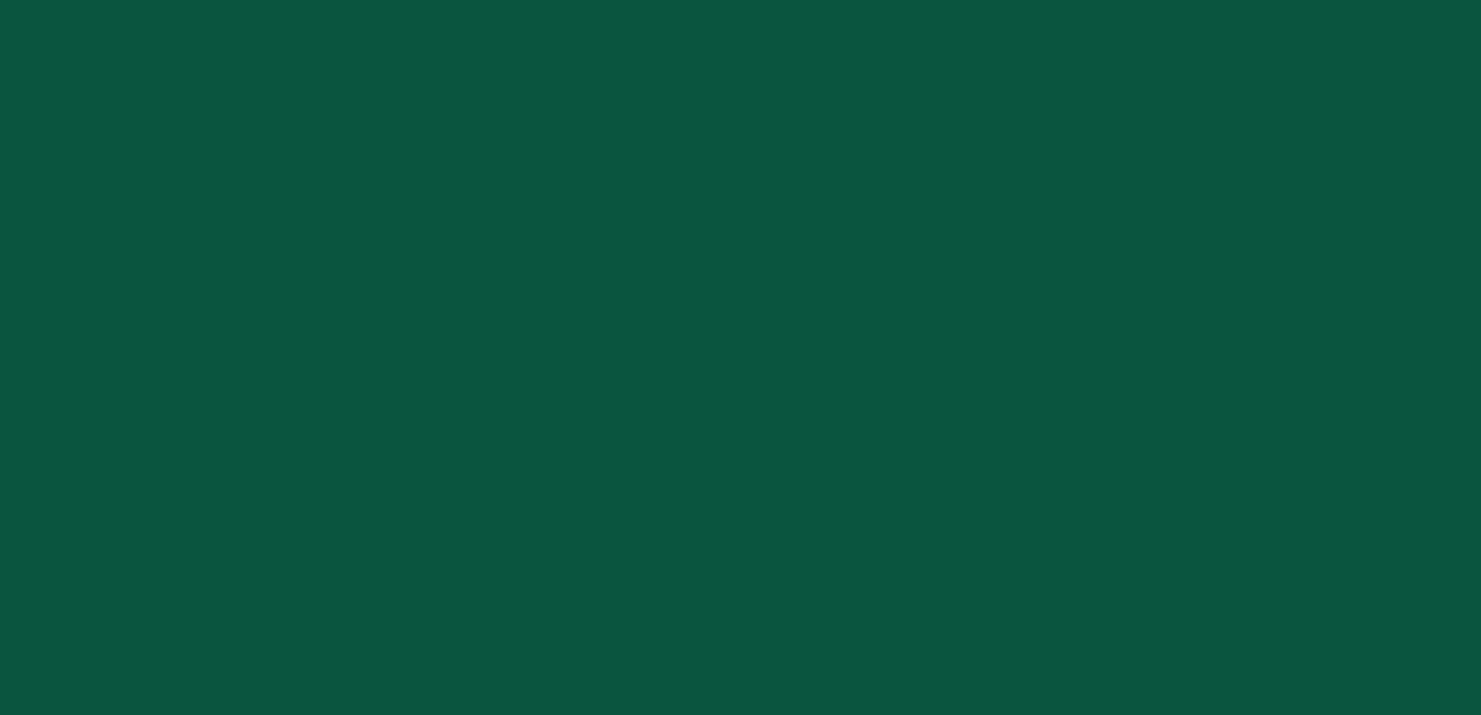 scroll, scrollTop: 0, scrollLeft: 0, axis: both 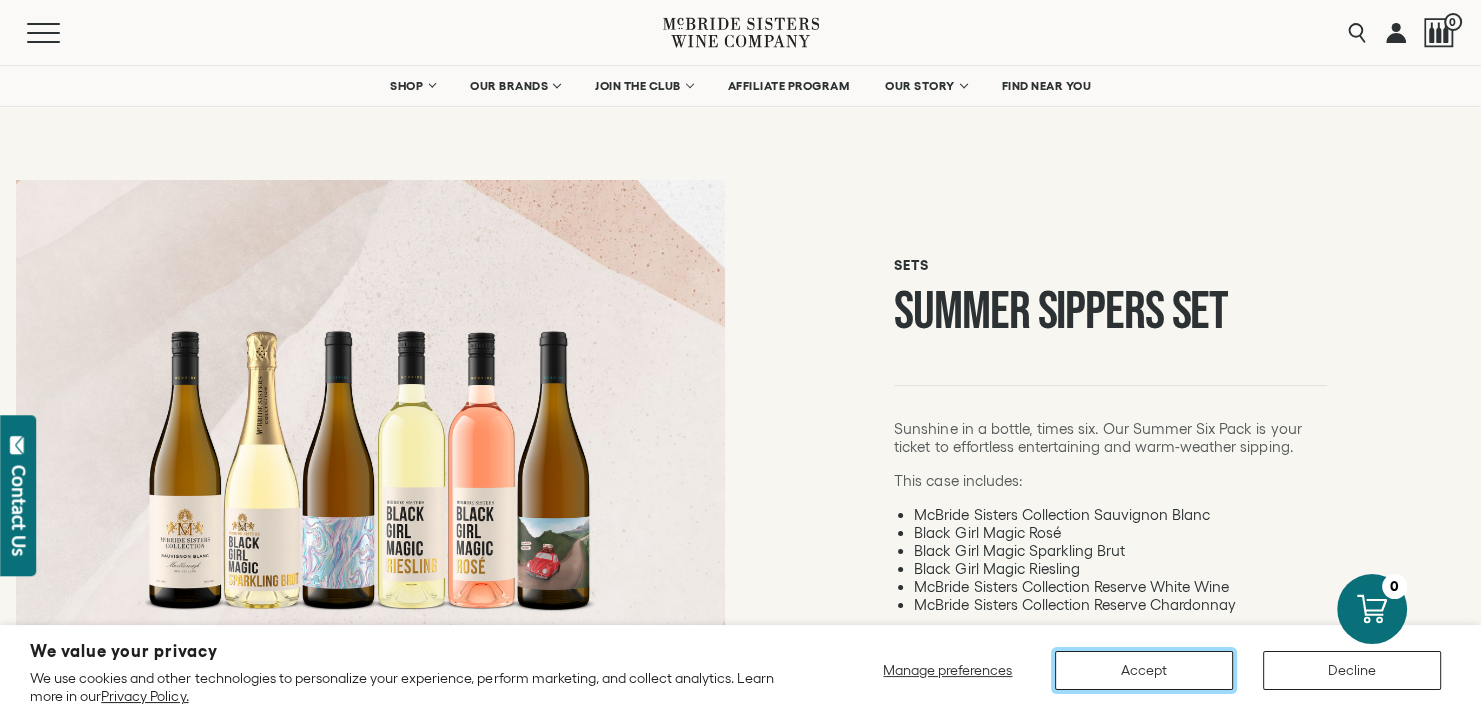 click on "Accept" at bounding box center [1144, 670] 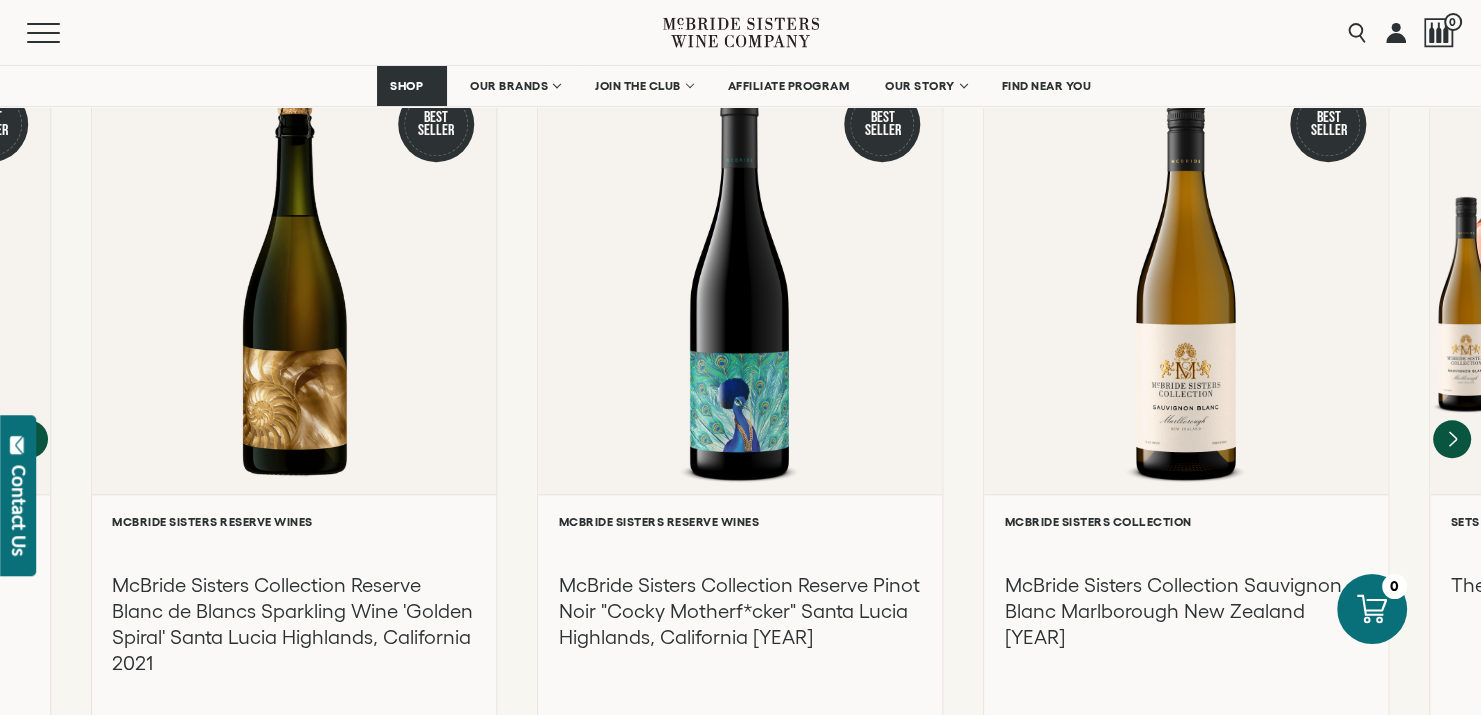 scroll, scrollTop: 1780, scrollLeft: 0, axis: vertical 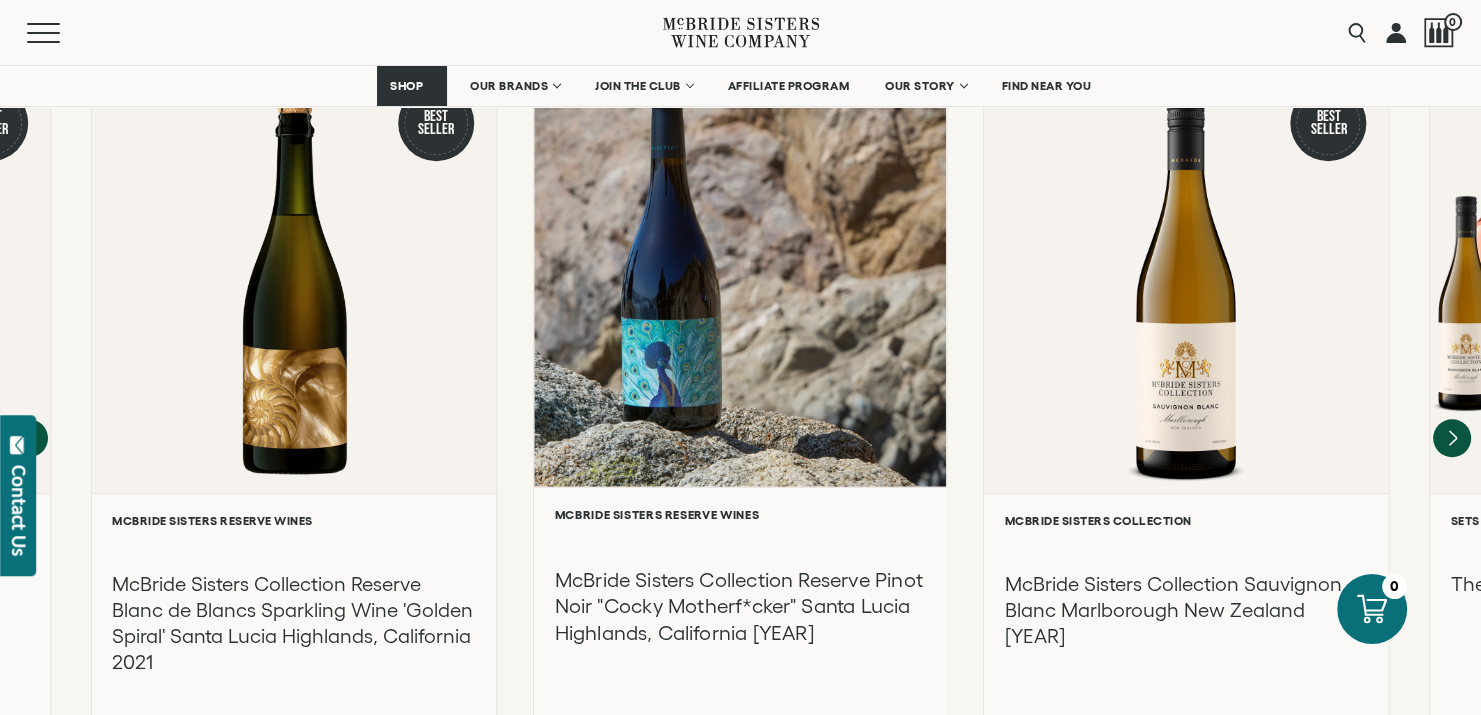 click on "**********" at bounding box center [740, 630] 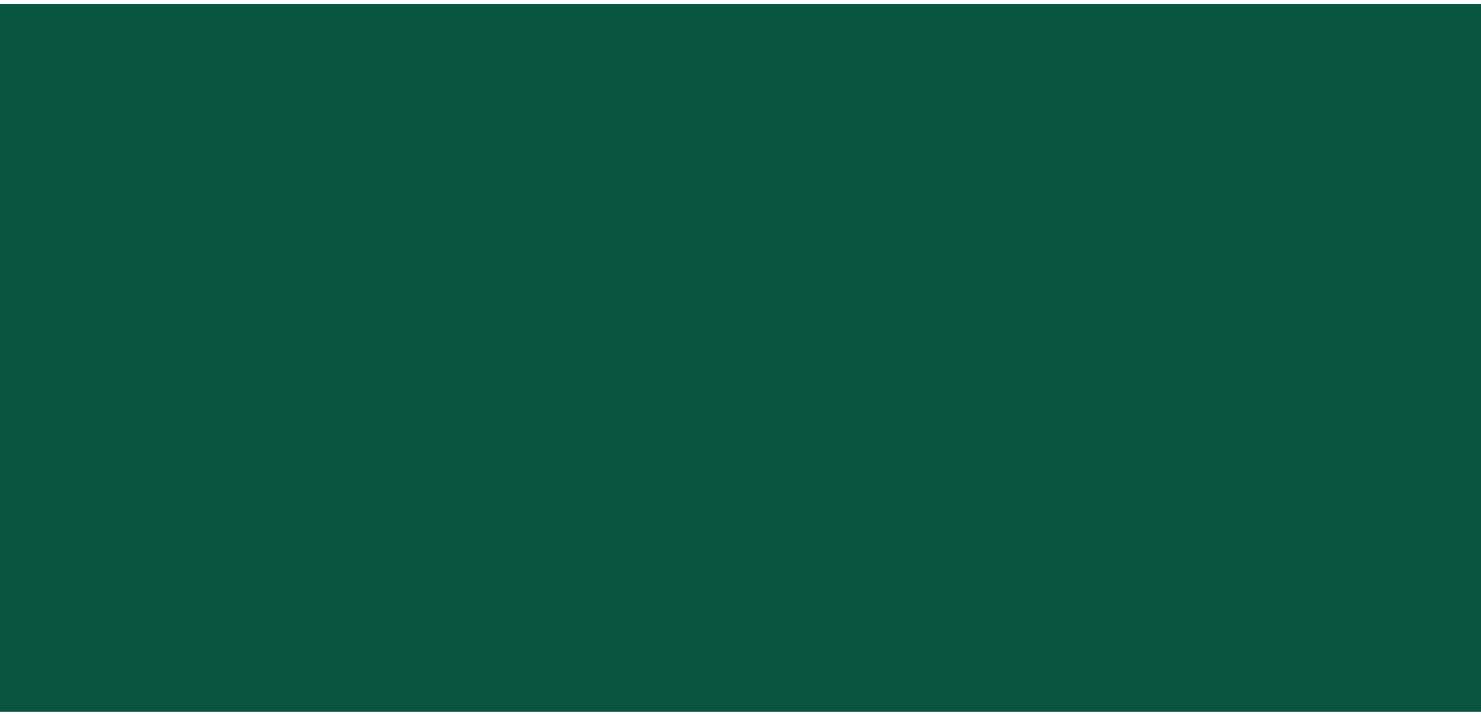 scroll, scrollTop: 0, scrollLeft: 0, axis: both 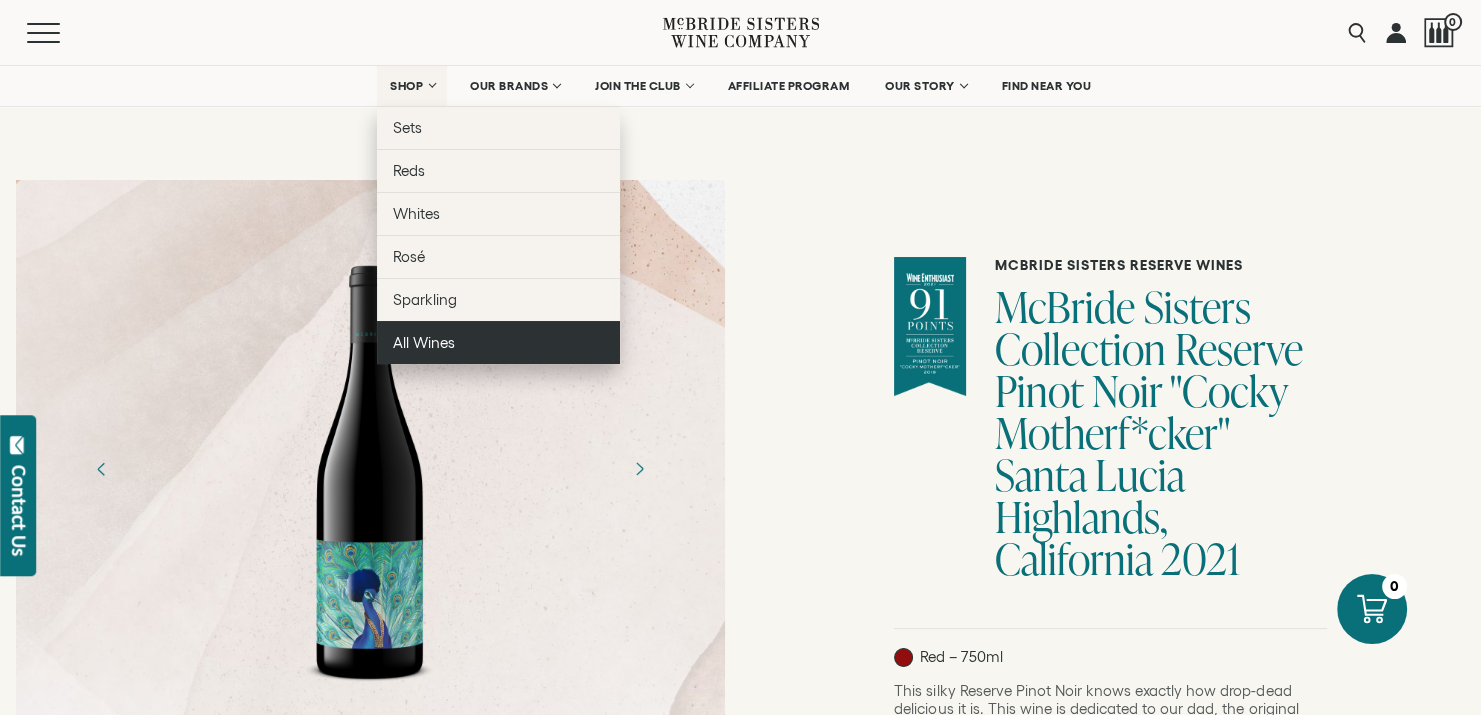 click on "All Wines" at bounding box center (498, 342) 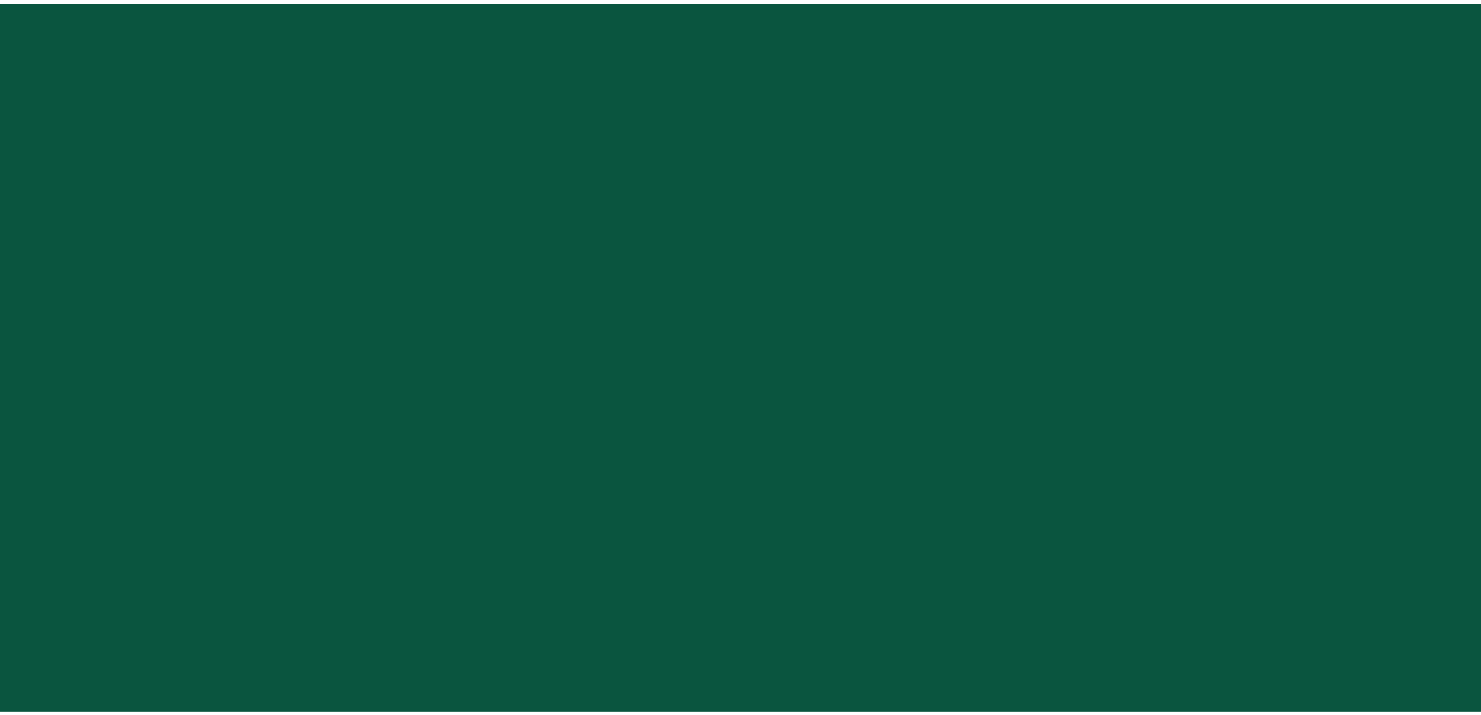 scroll, scrollTop: 0, scrollLeft: 0, axis: both 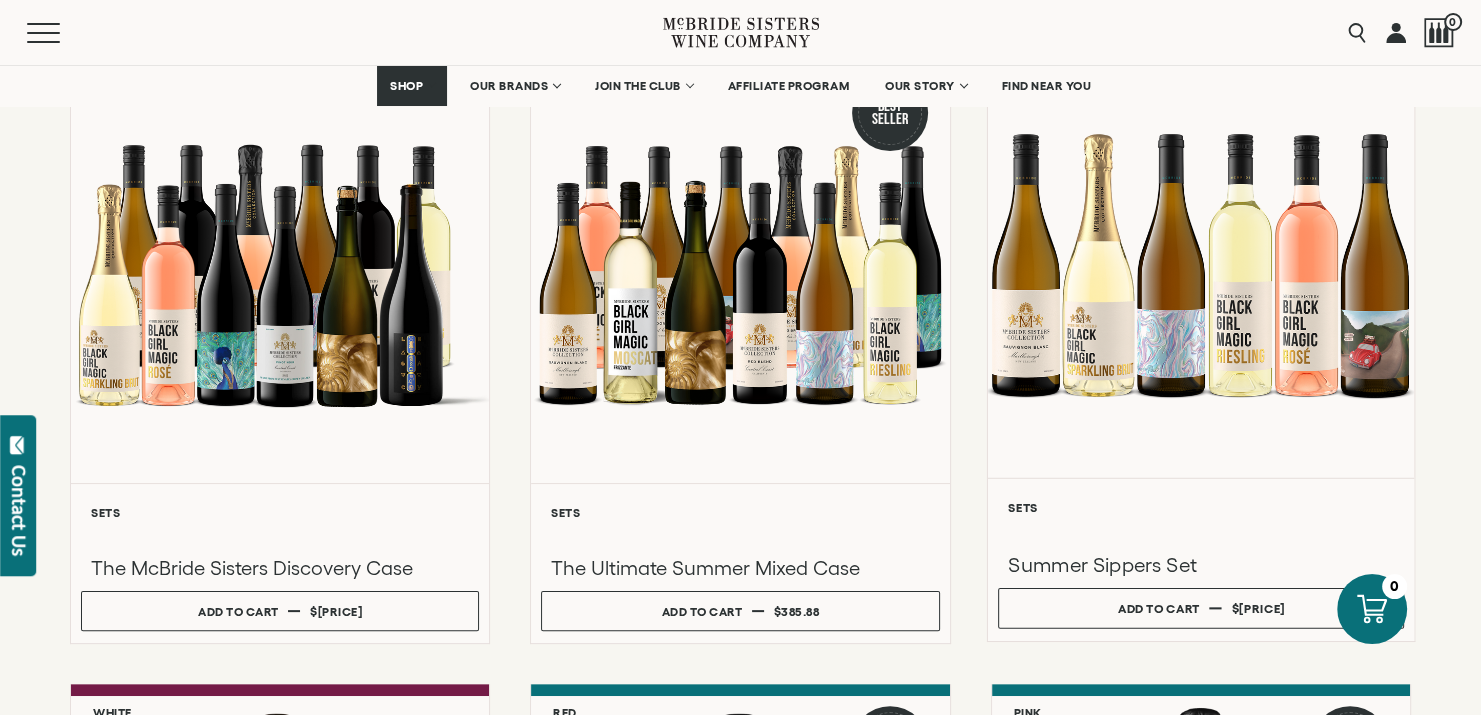 click at bounding box center (1201, 531) 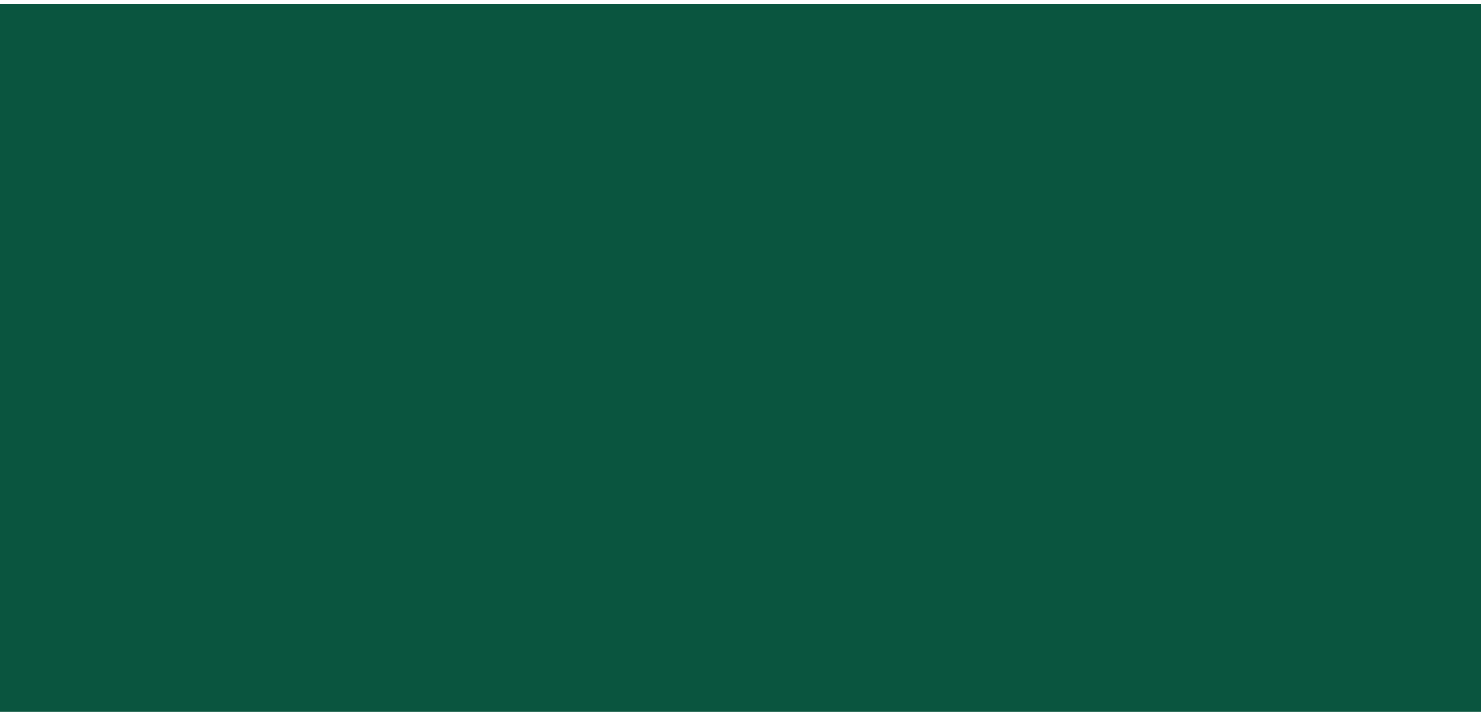 scroll, scrollTop: 0, scrollLeft: 0, axis: both 